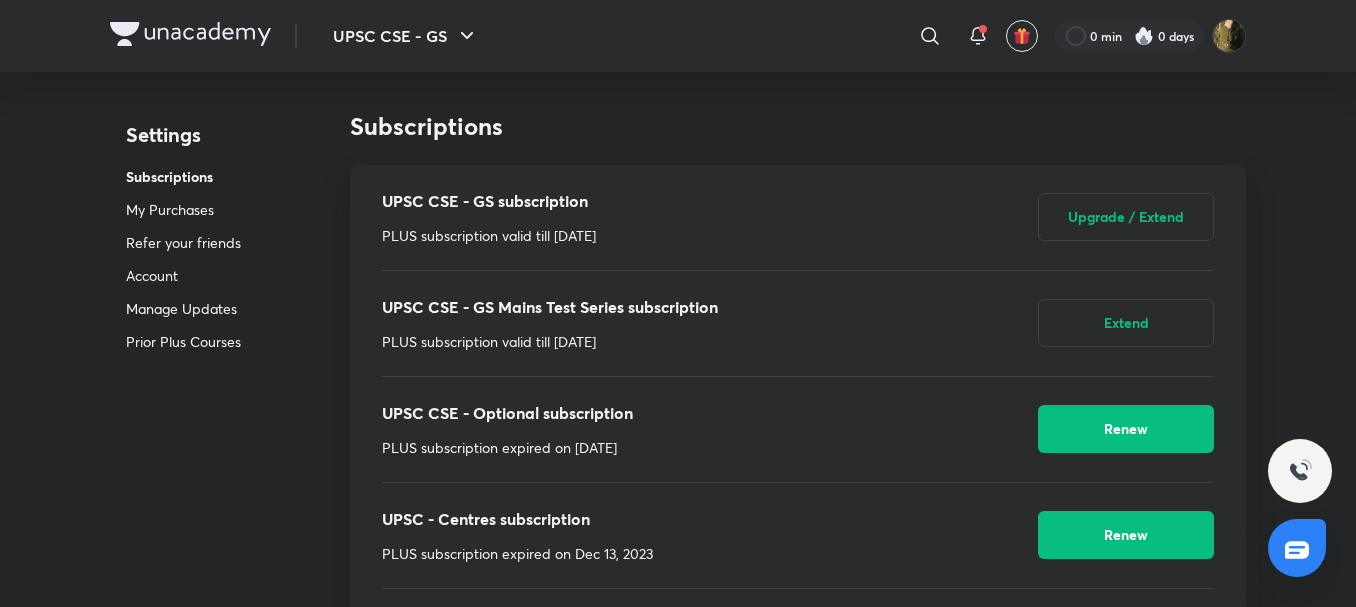 scroll, scrollTop: 0, scrollLeft: 0, axis: both 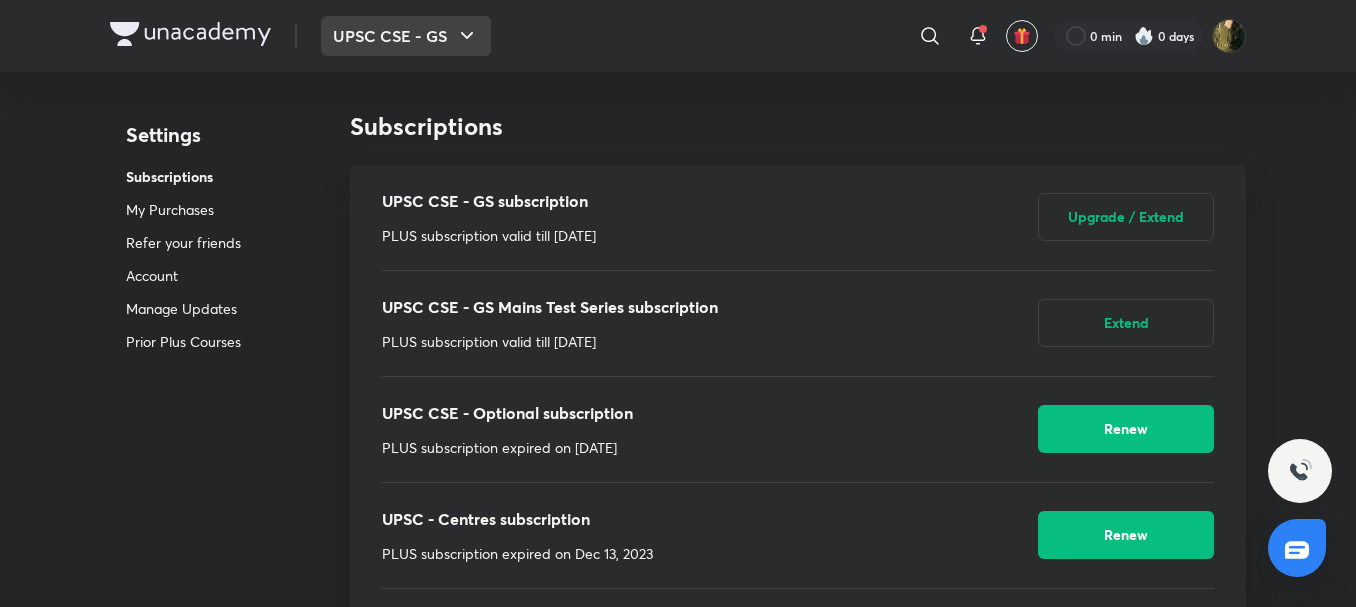 click 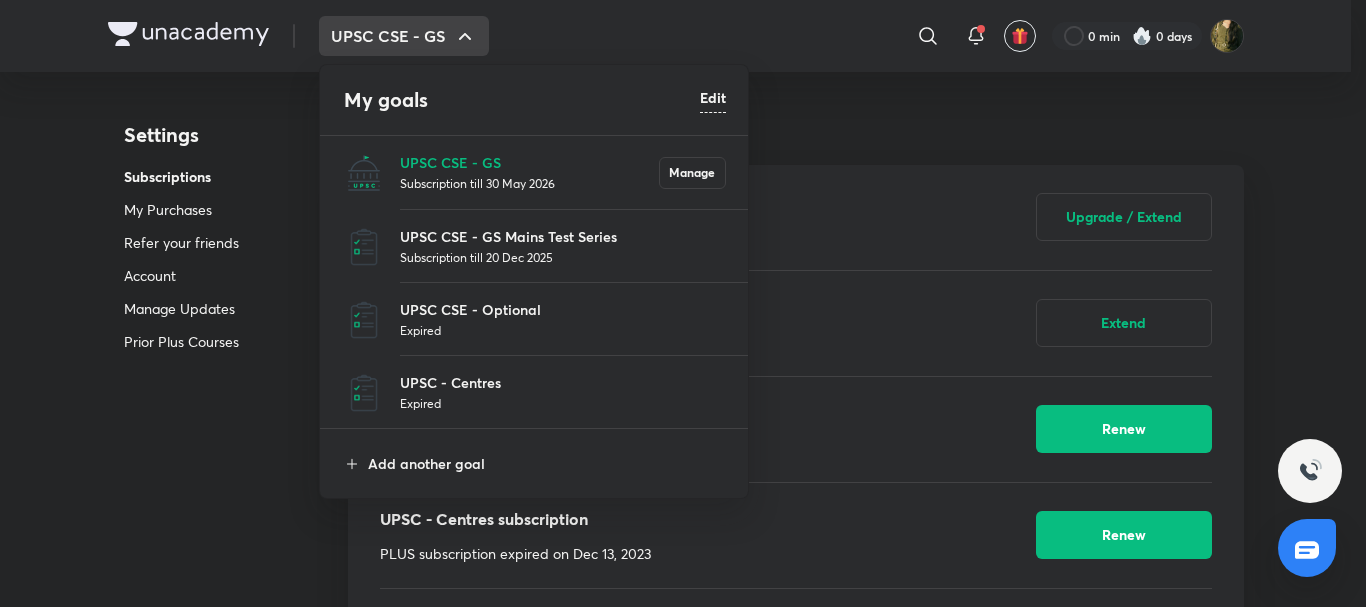 click at bounding box center [683, 303] 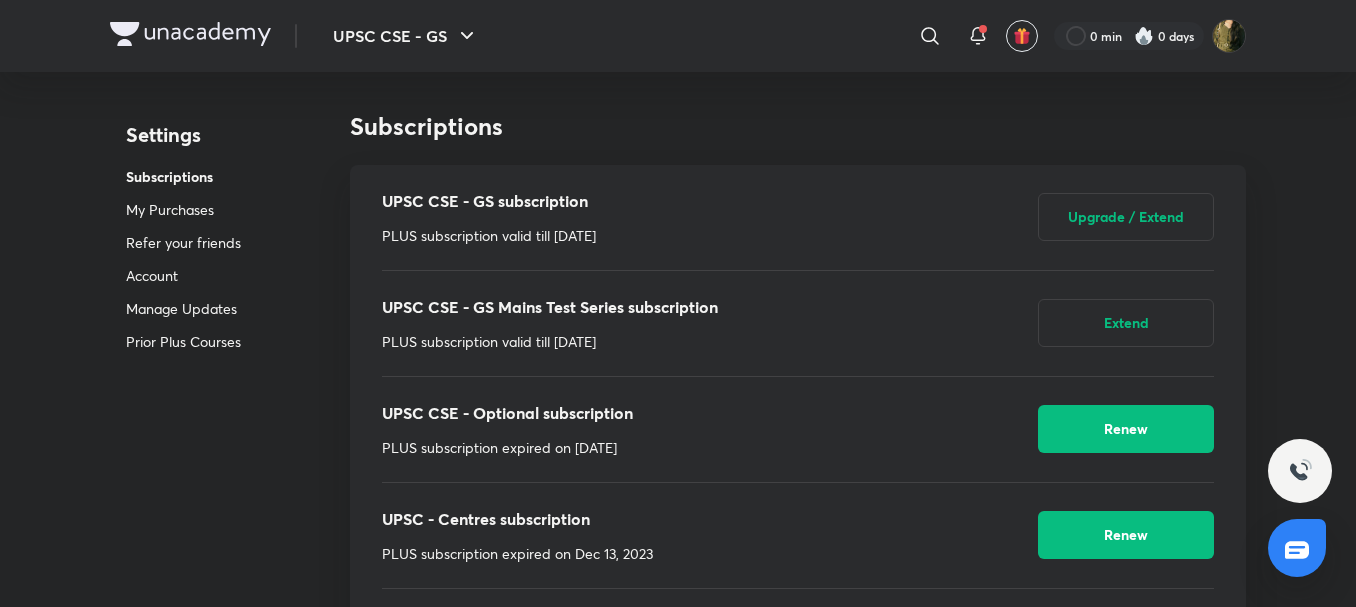 click on "Subscriptions UPSC CSE - GS subscription PLUS subscription valid till [DATE] Upgrade / Extend UPSC CSE - GS Mains Test Series subscription PLUS subscription valid till [DATE] Extend UPSC CSE - Optional subscription PLUS subscription expired on [DATE] Renew UPSC - Centres subscription PLUS subscription expired on [DATE] Renew Dormant - UPSC CSAT subscription PLUS subscription expired on [DATE] Renew" at bounding box center [798, 403] 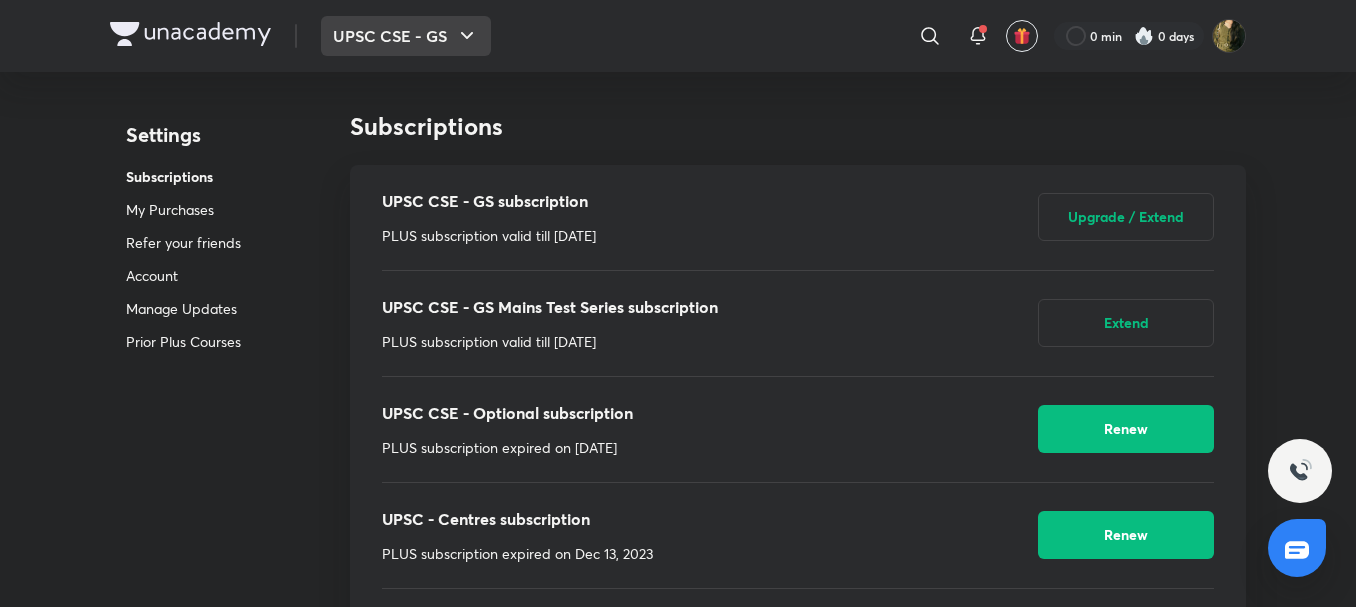 click 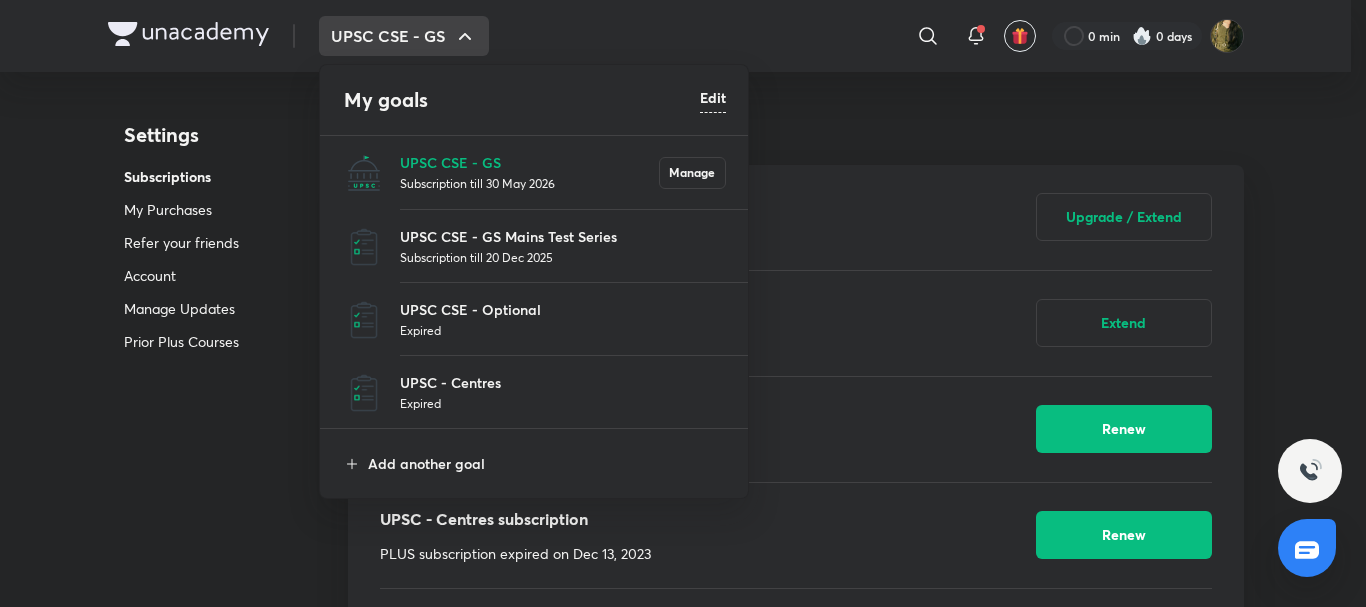 click on "Subscription till 30 May 2026" at bounding box center [529, 183] 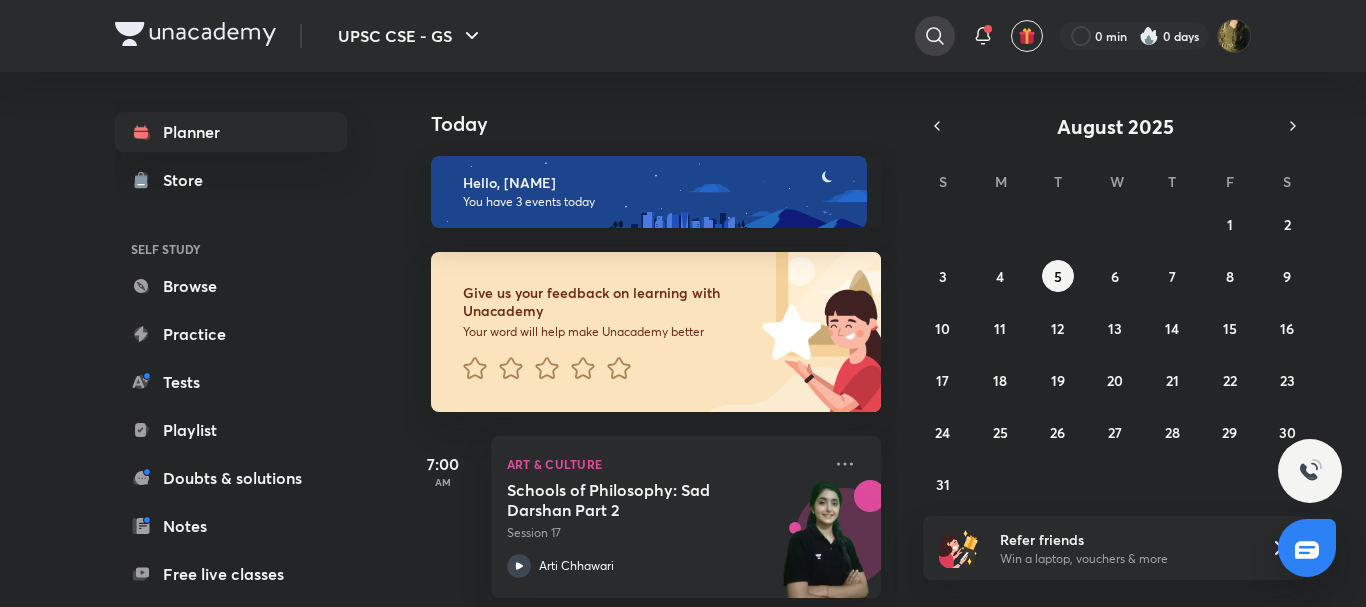 click at bounding box center [935, 36] 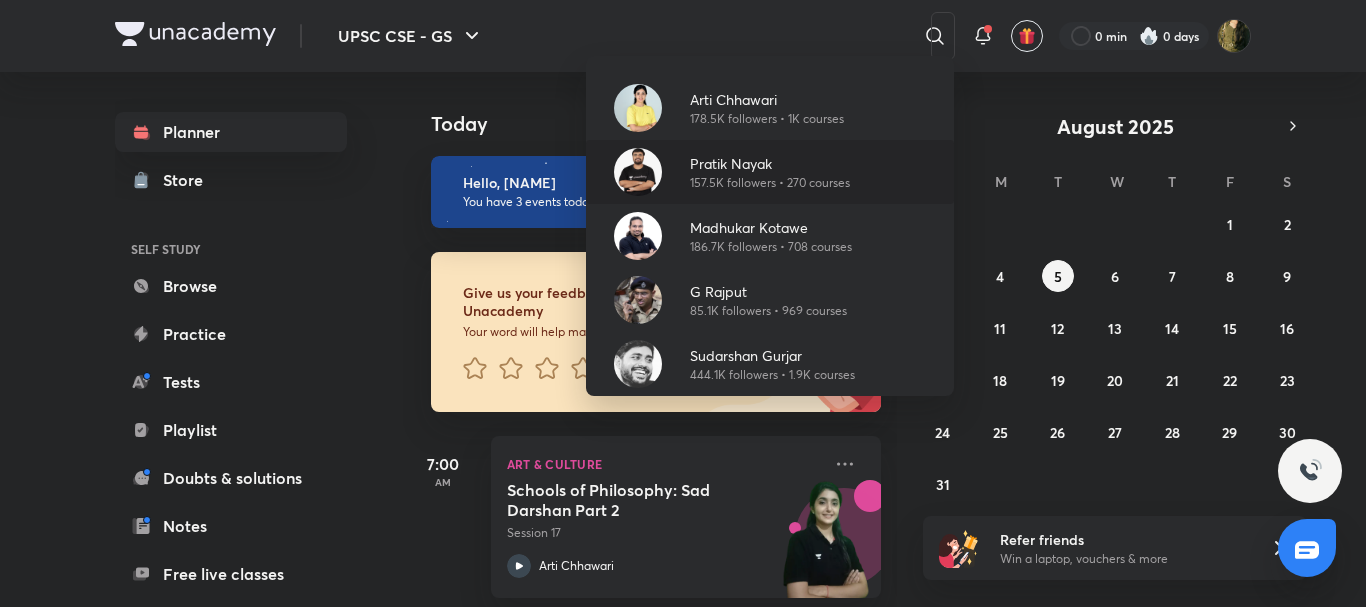 click on "Pratik Nayak" at bounding box center [770, 163] 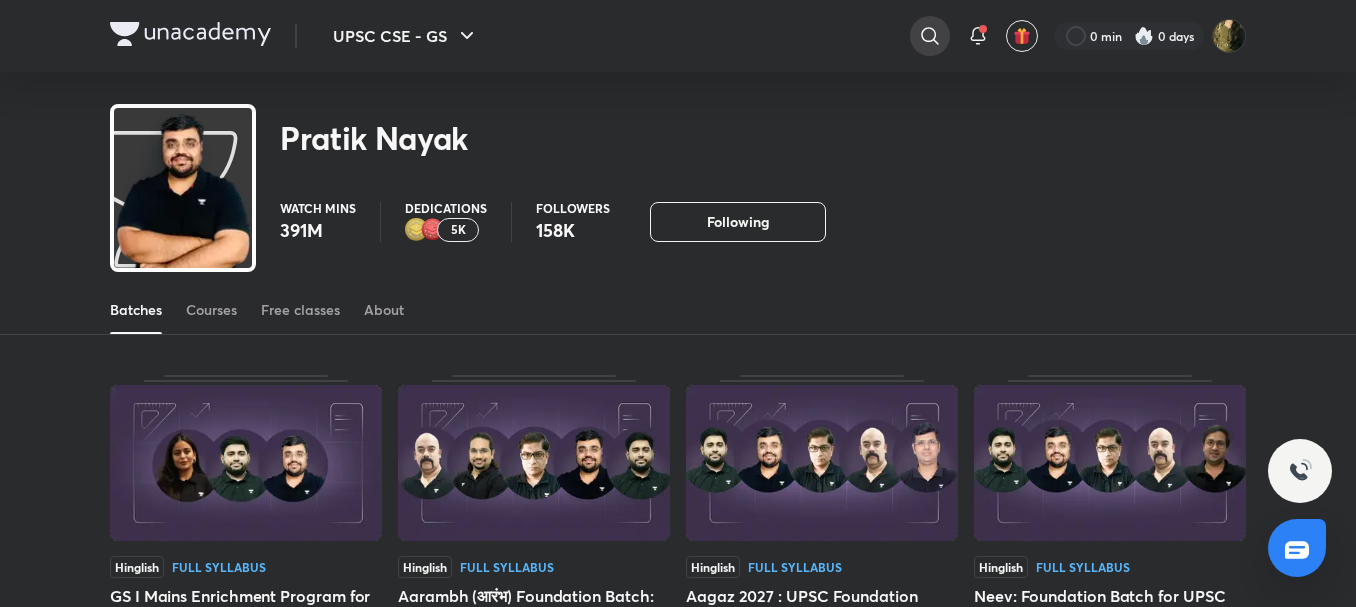click 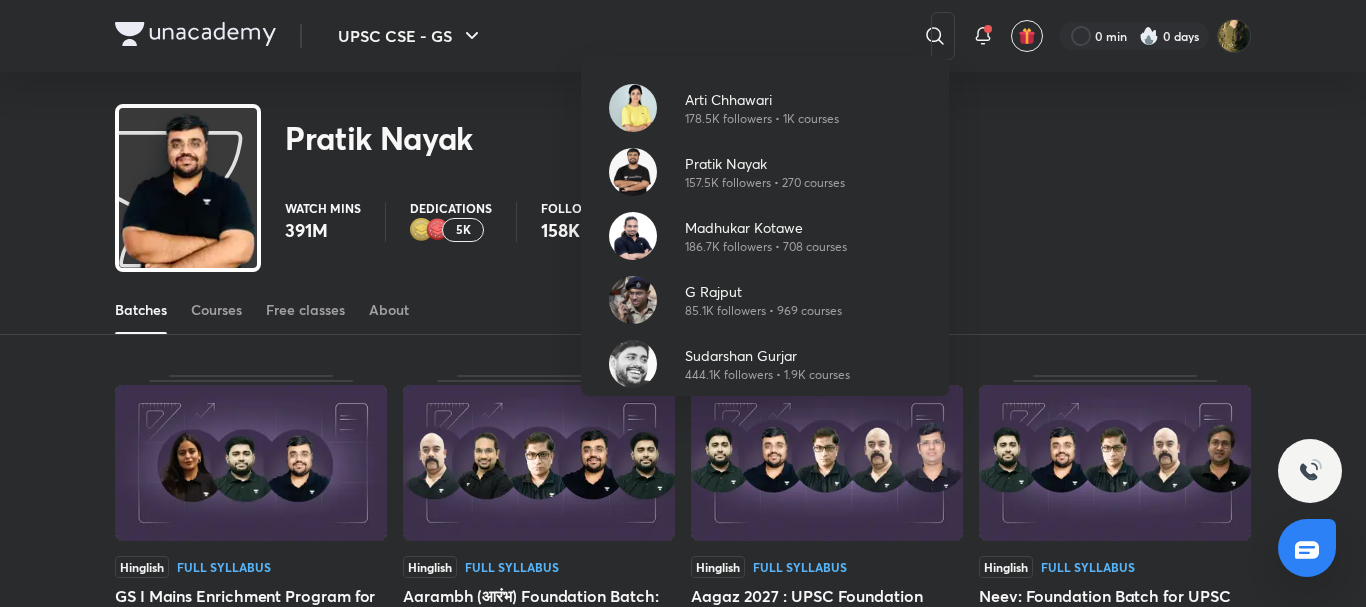 click on "[NAME] [follower_count] • [course_count] courses [NAME] [follower_count] • [course_count] courses [NAME] [follower_count] • [course_count] courses [NAME] [follower_count] • [course_count] courses [NAME] [follower_count] • [course_count] courses" at bounding box center [683, 303] 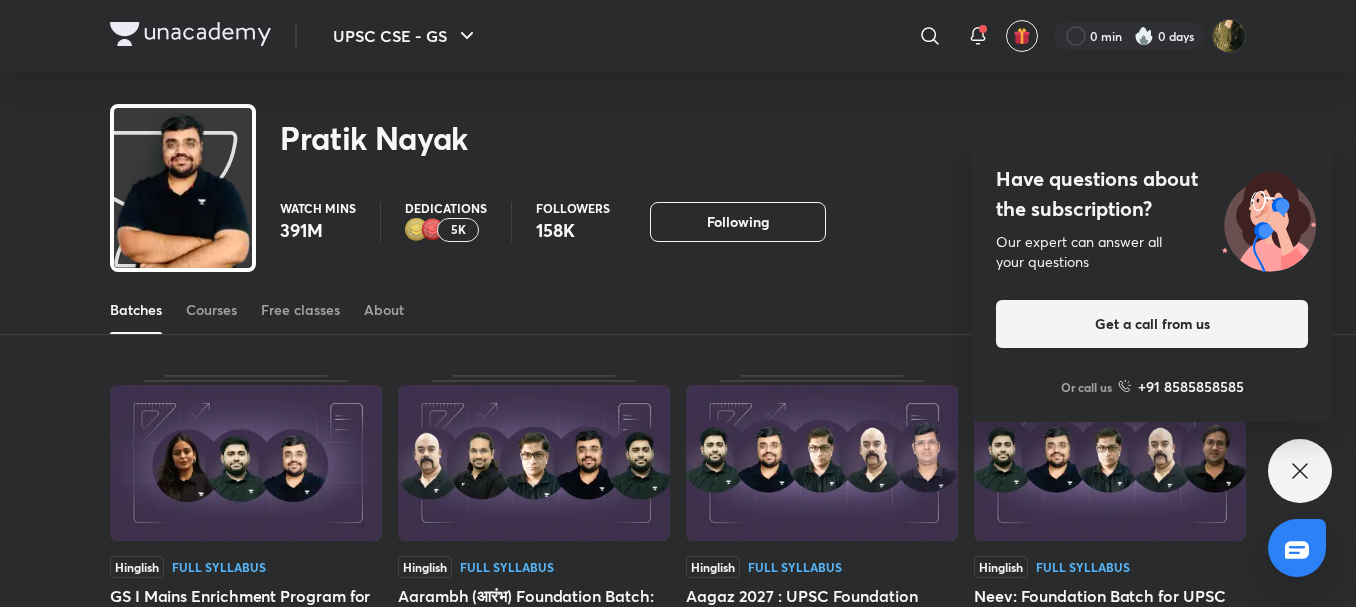 click on "Have questions about the subscription? Our expert can answer all your questions Get a call from us Or call us +91 8585858585" at bounding box center (1300, 471) 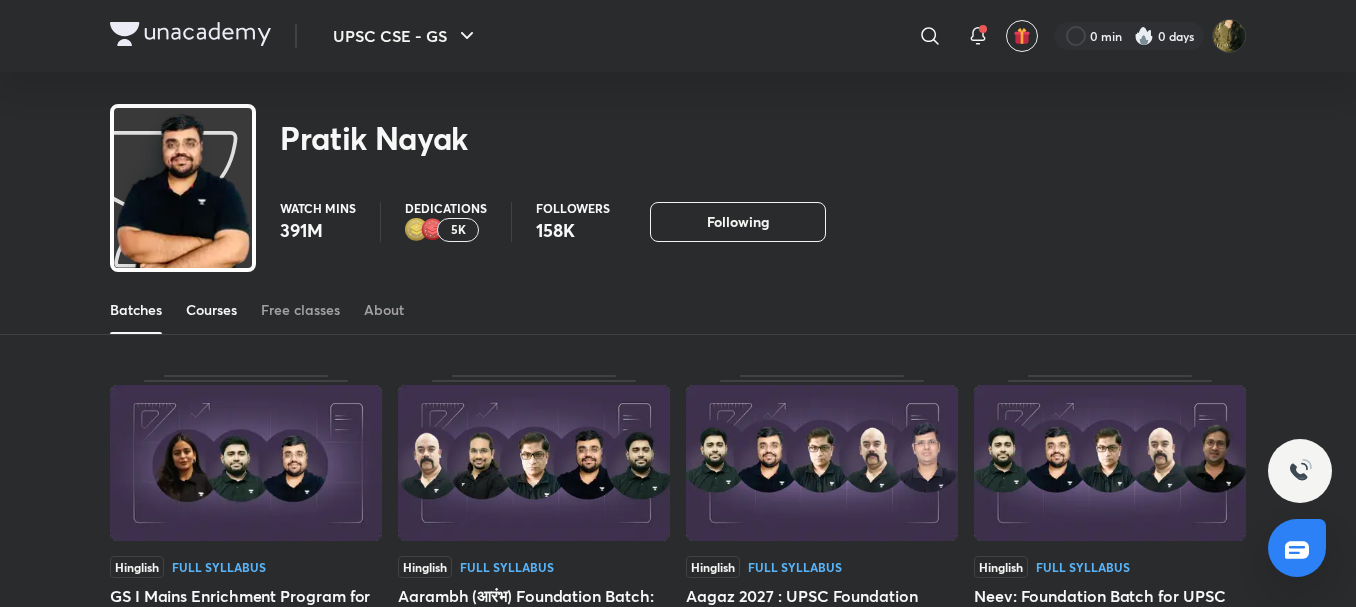 click on "Courses" at bounding box center (211, 310) 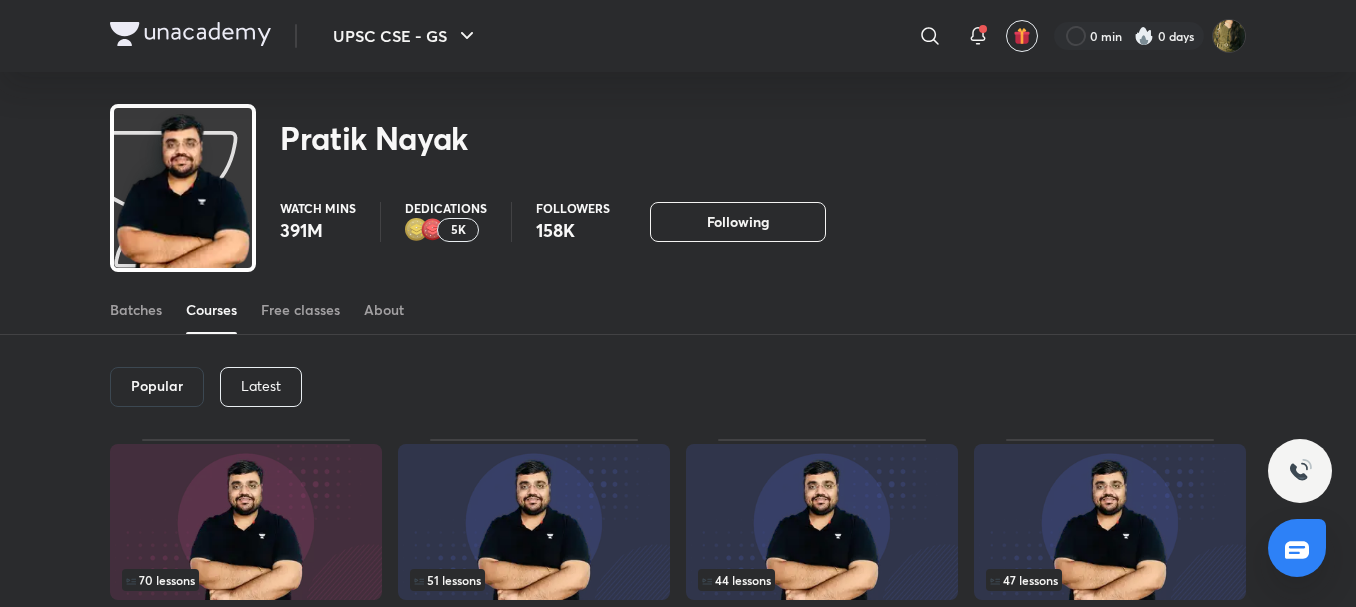 click on "Latest" at bounding box center (261, 386) 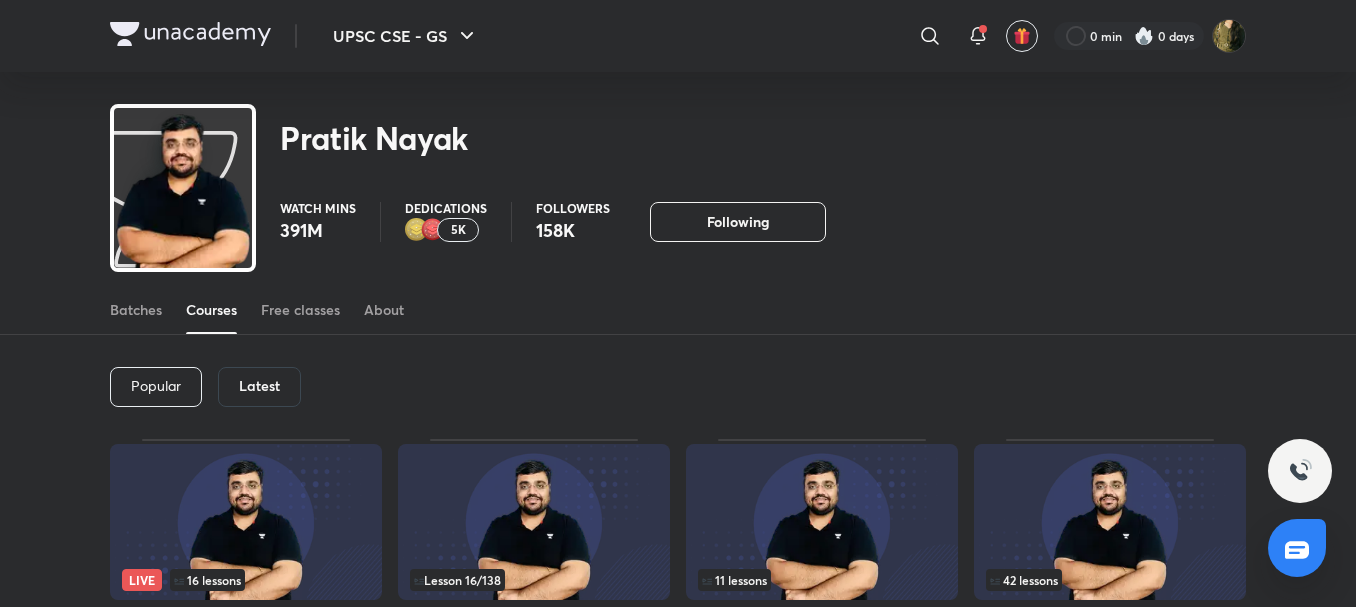 click on "Latest" at bounding box center (259, 386) 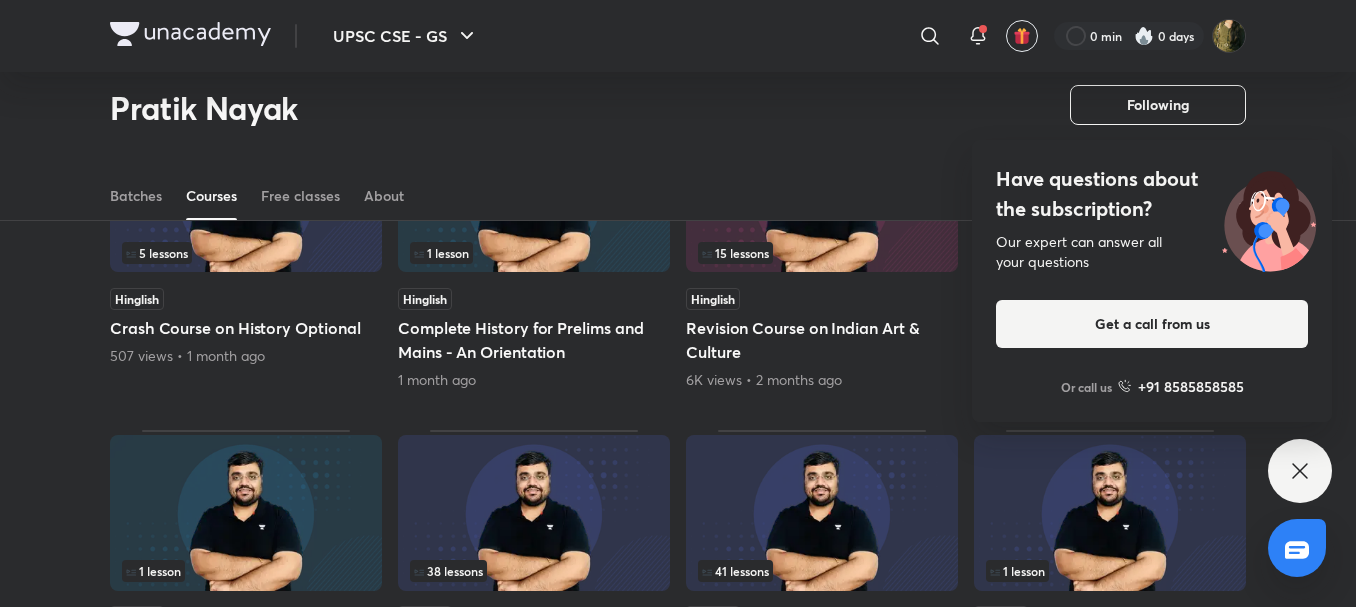 click on "Have questions about the subscription? Our expert can answer all your questions Get a call from us Or call us +91 8585858585" at bounding box center [1300, 471] 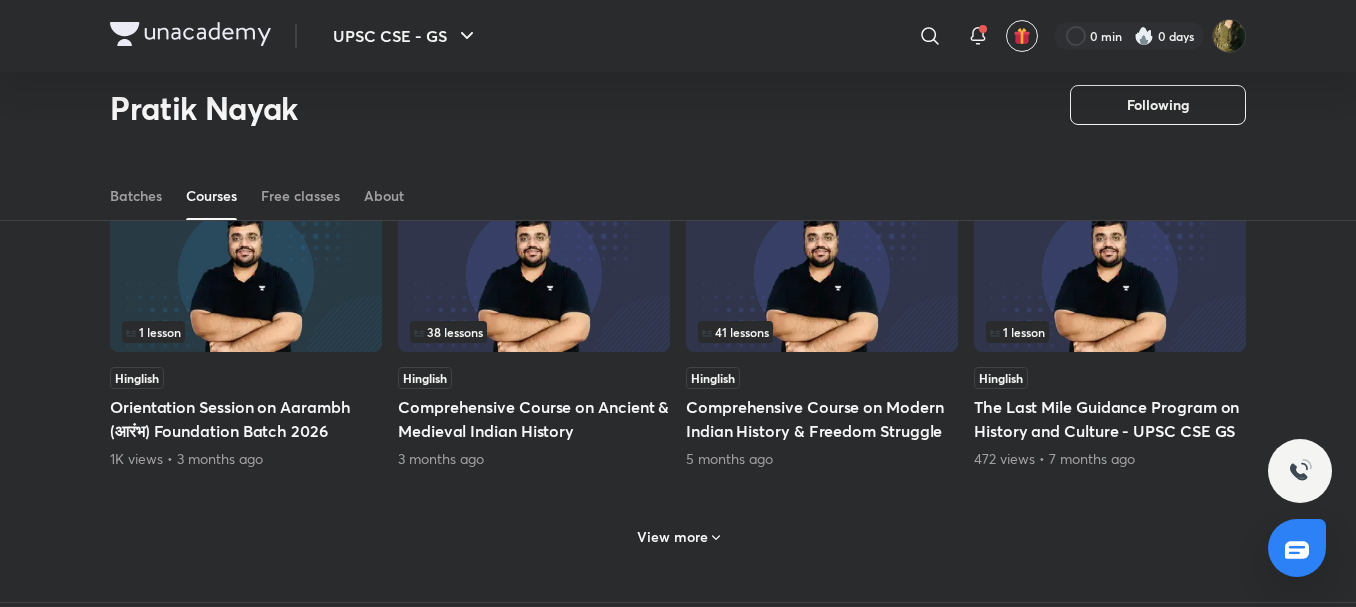 scroll, scrollTop: 821, scrollLeft: 0, axis: vertical 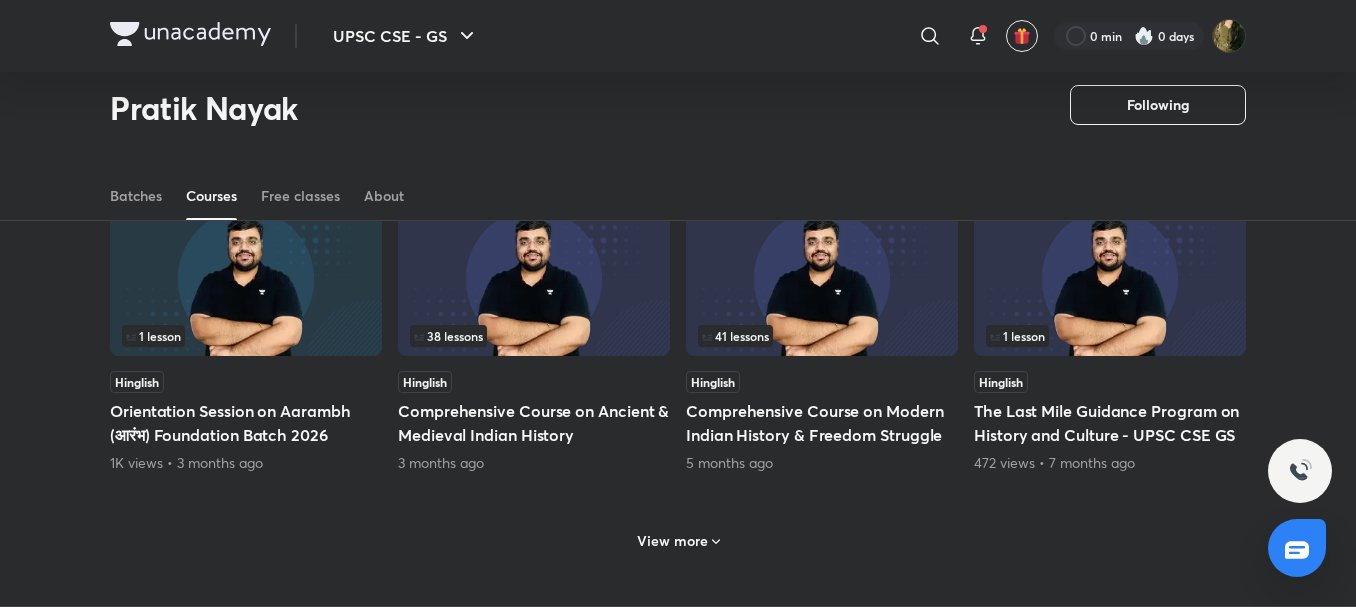 click on "Comprehensive Course on Ancient & Medieval Indian History" at bounding box center (534, 423) 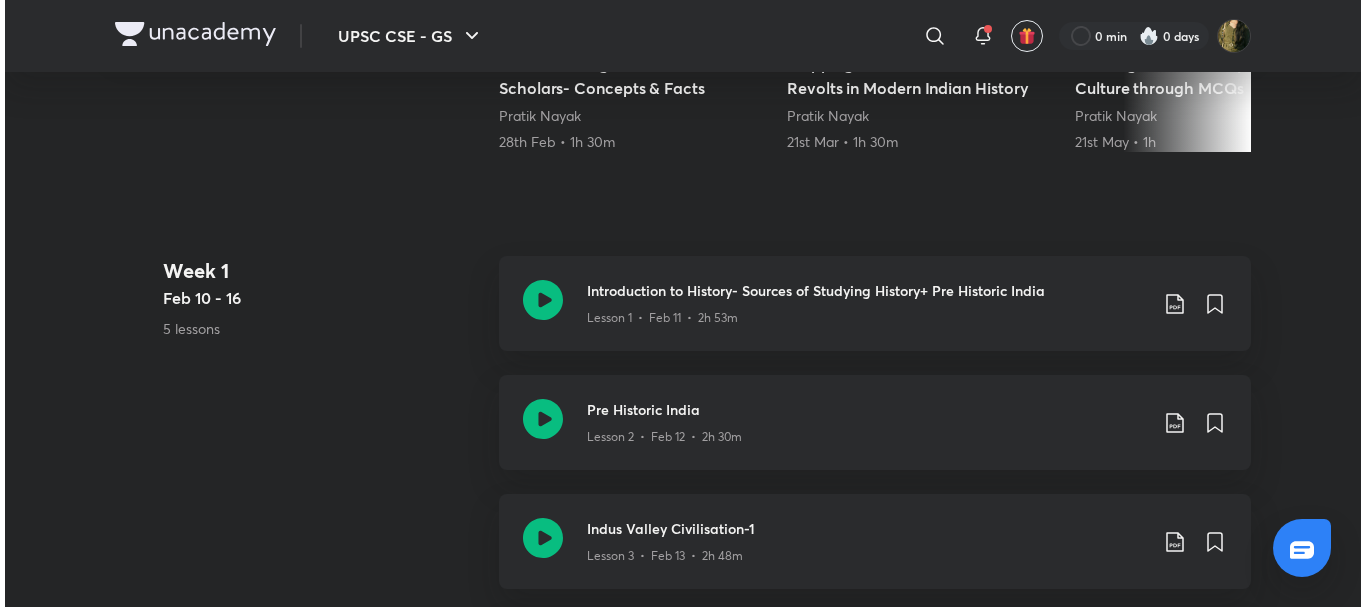 scroll, scrollTop: 0, scrollLeft: 0, axis: both 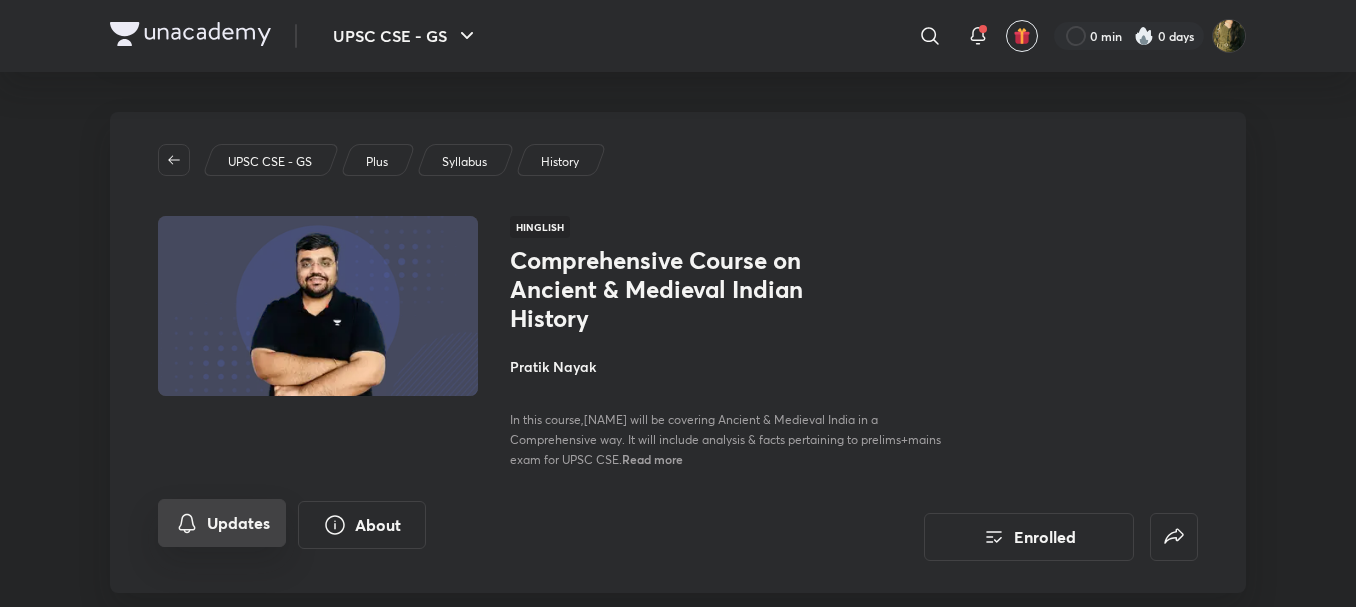click on "Updates" at bounding box center (222, 523) 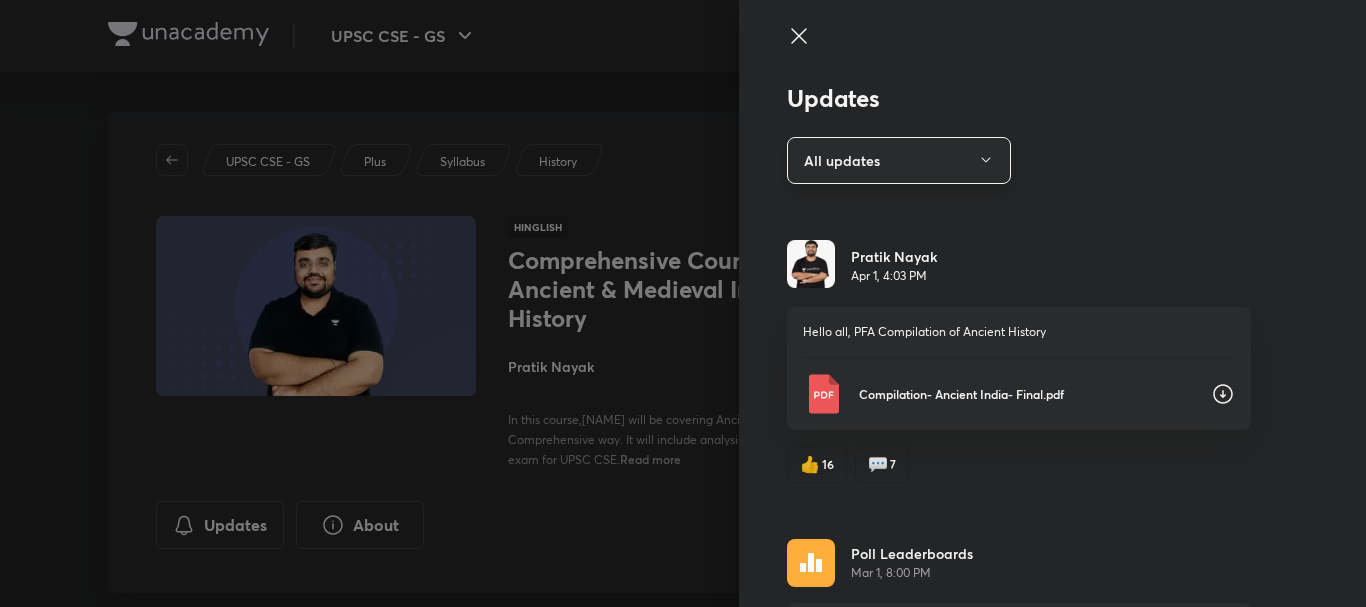 click on "All updates" at bounding box center [899, 160] 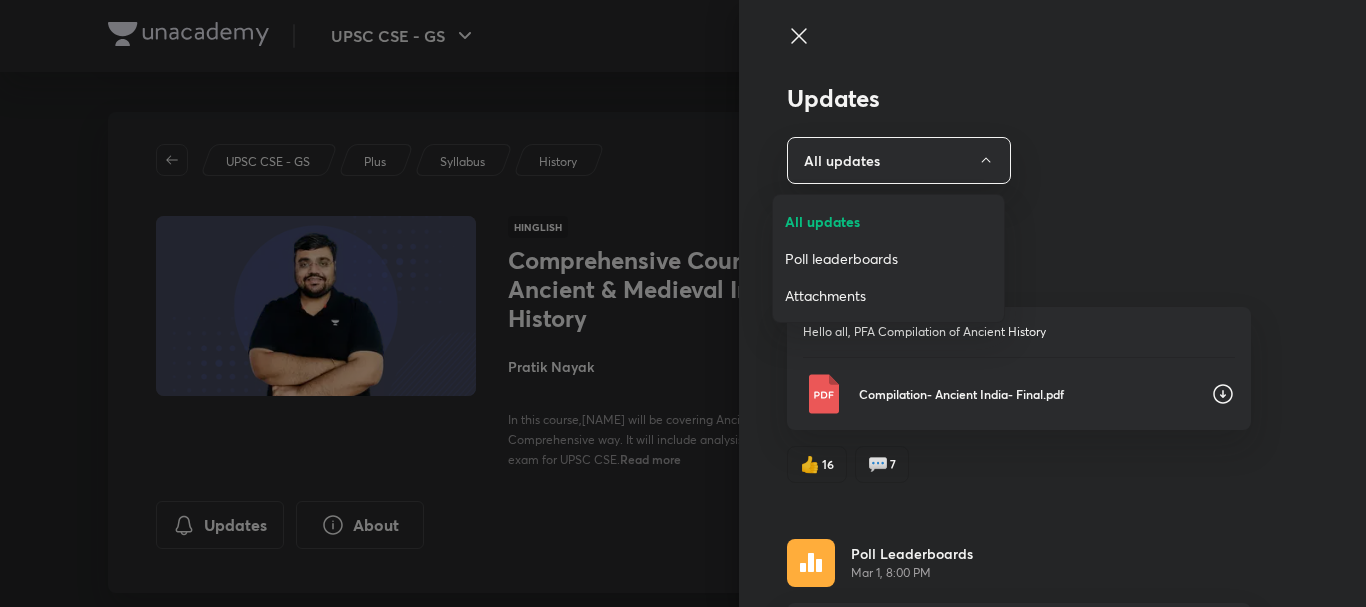 drag, startPoint x: 535, startPoint y: 555, endPoint x: 541, endPoint y: 564, distance: 10.816654 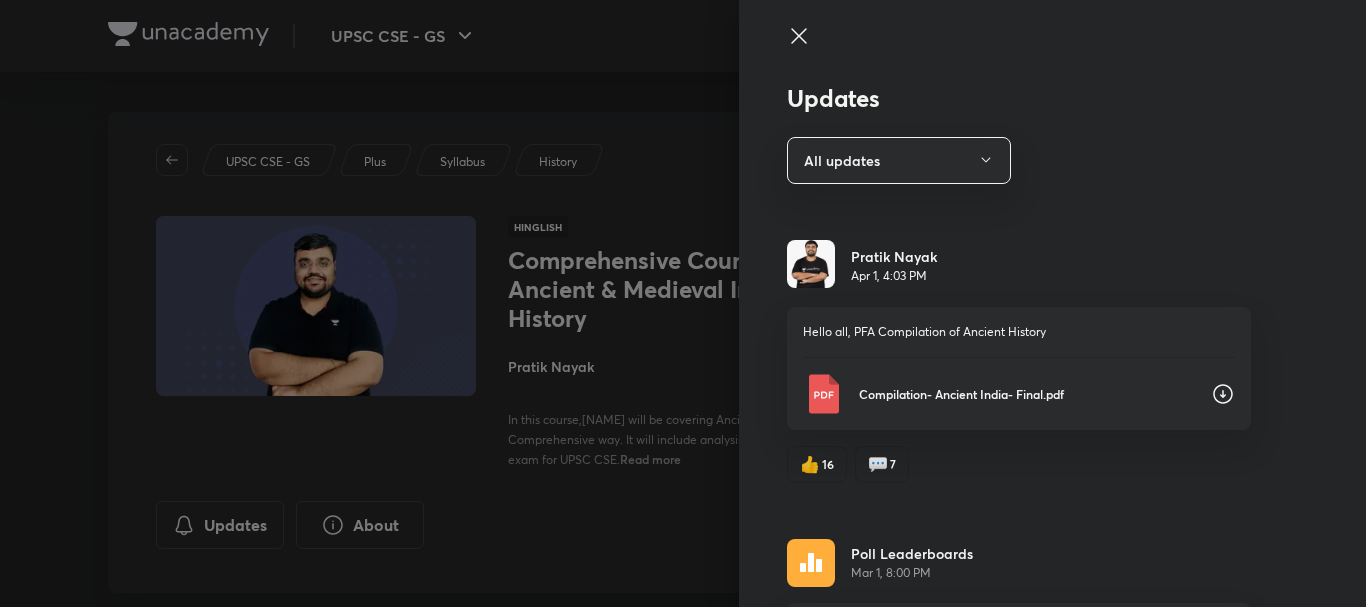 click 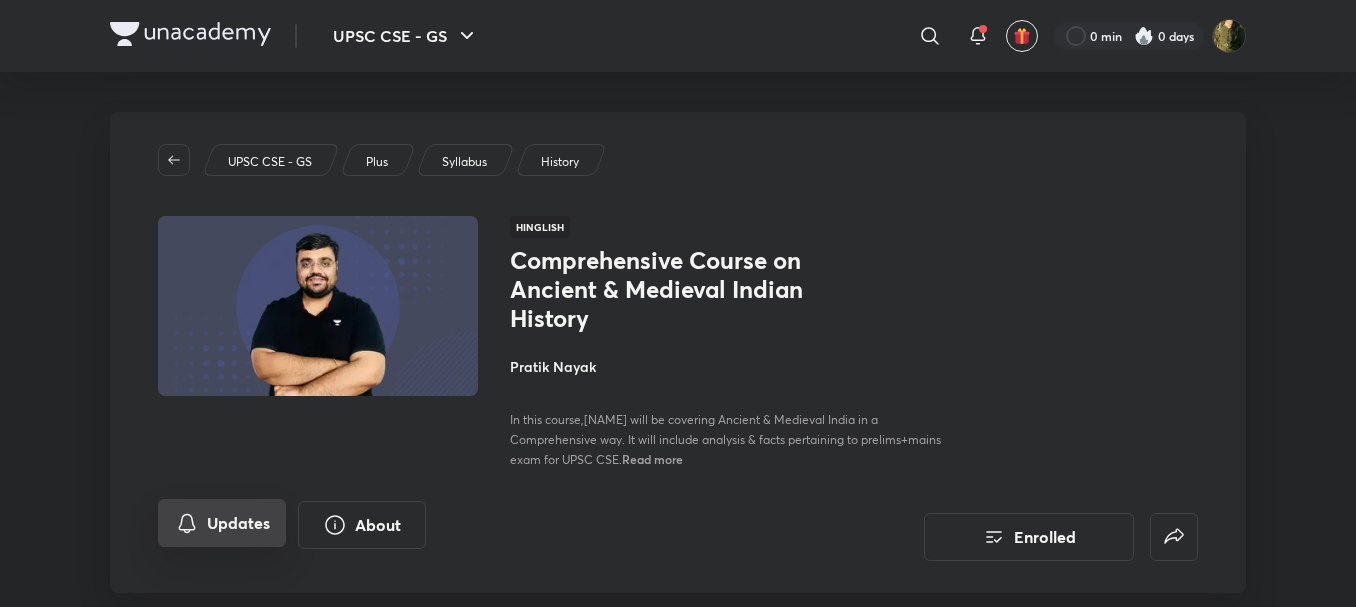 click on "Updates" at bounding box center (222, 523) 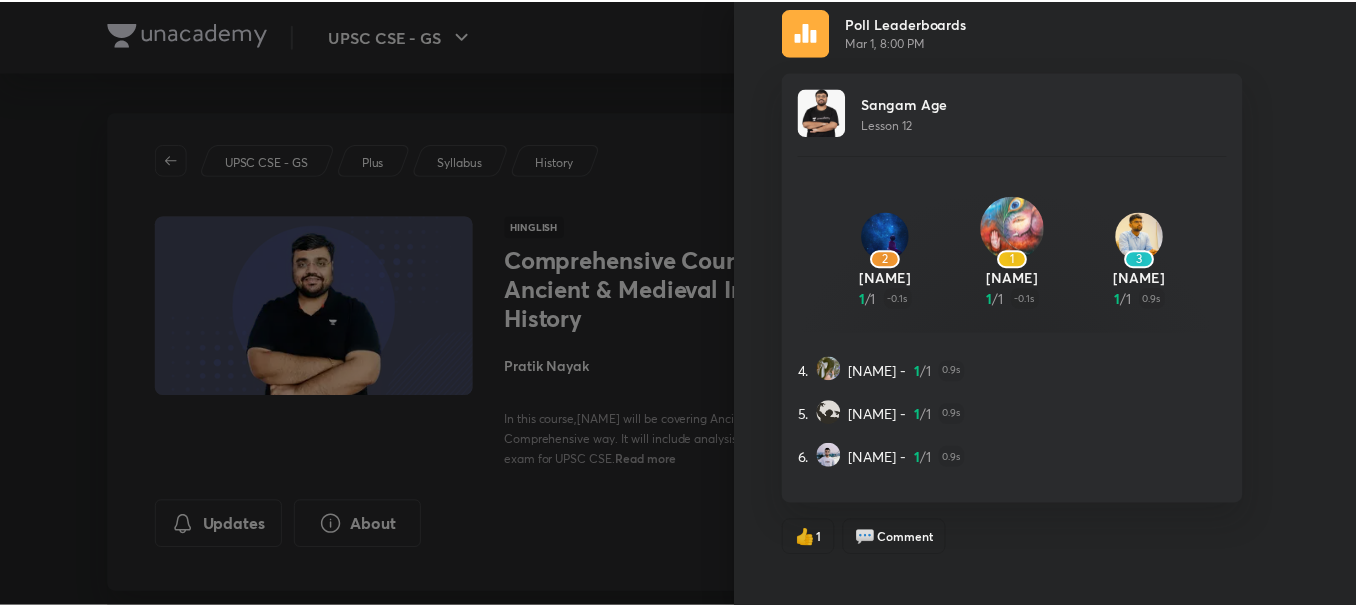 scroll, scrollTop: 536, scrollLeft: 0, axis: vertical 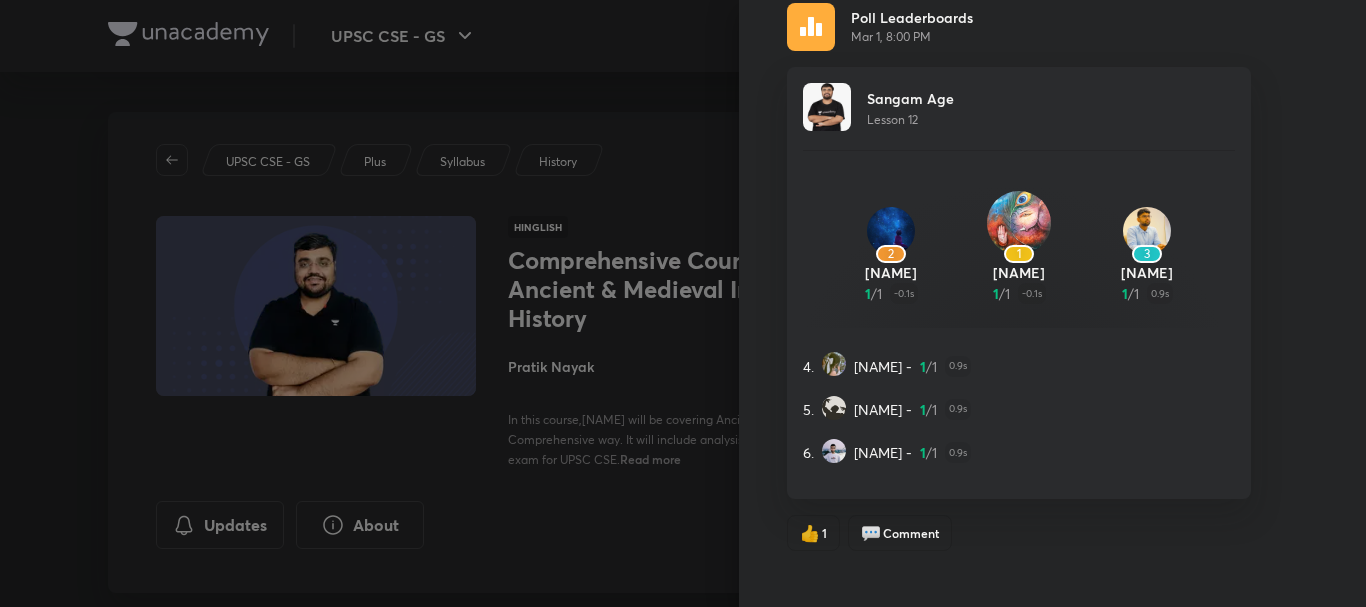 click at bounding box center (683, 303) 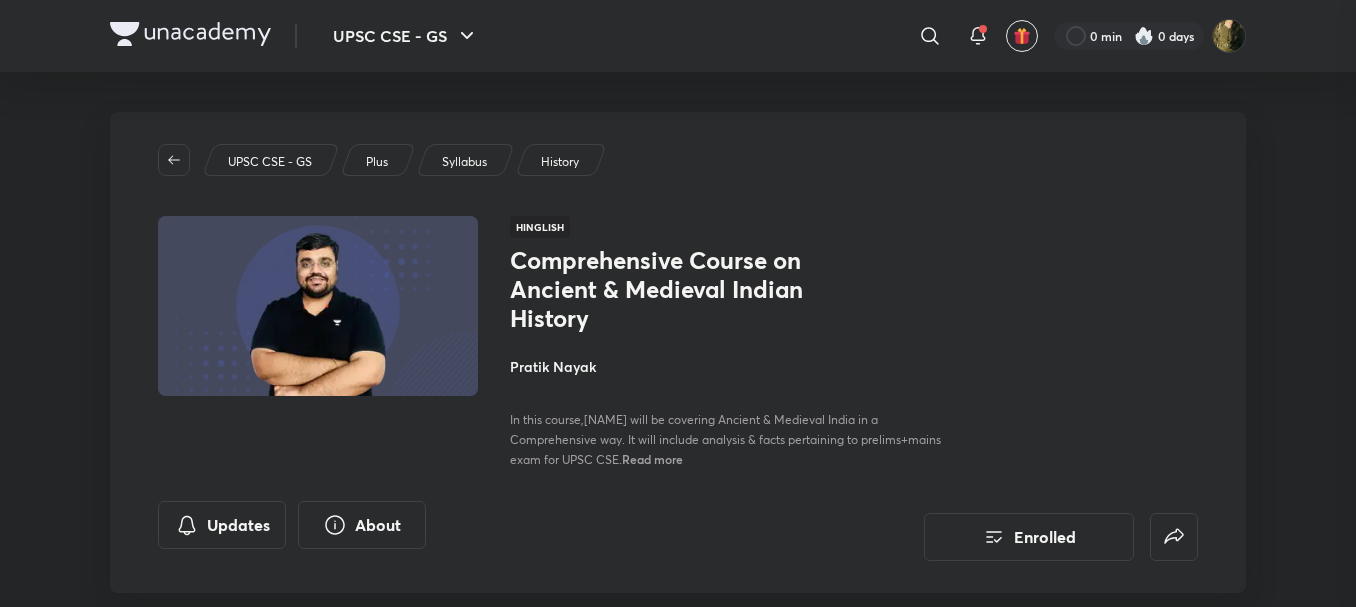 scroll, scrollTop: 0, scrollLeft: 0, axis: both 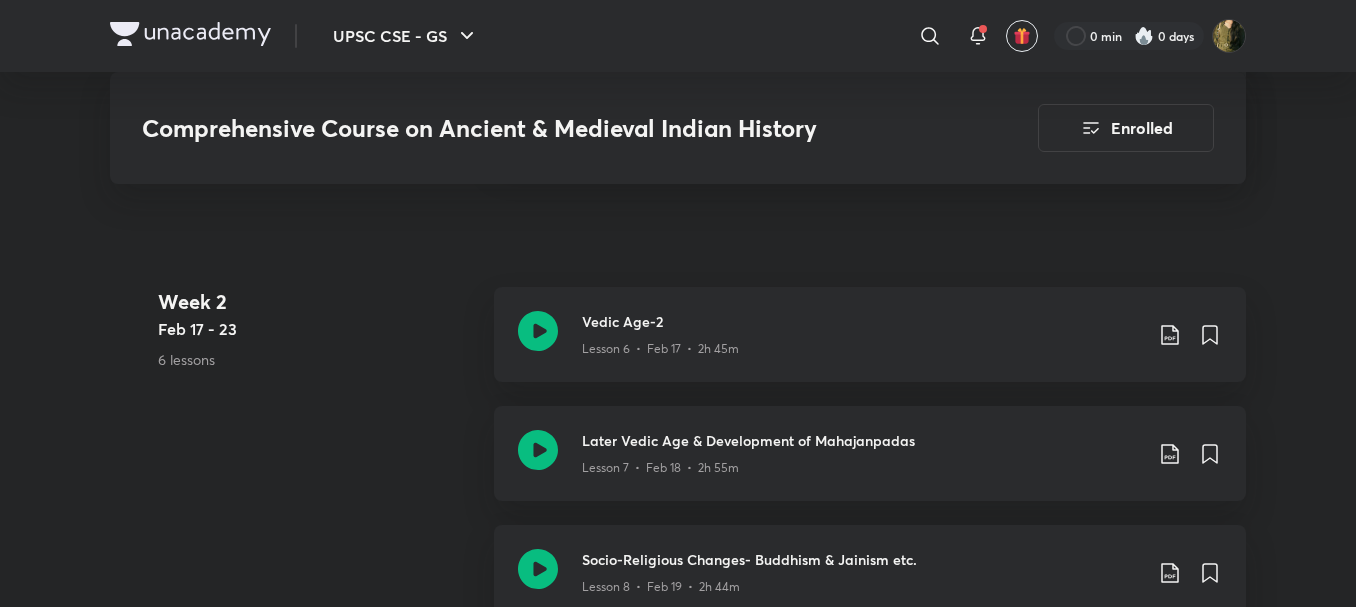 click on "UPSC CSE - GS ​ 0 min 0 days Comprehensive Course on Ancient & Medieval Indian History Enrolled UPSC CSE - GS Plus Syllabus History Hinglish Comprehensive Course on Ancient & Medieval Indian History [NAME] In this course,[NAME] will be covering Ancient & Medieval India in a Comprehensive way. It will include analysis & facts pertaining to prelims+mains exam for UPSC CSE. Read more Updates About Enrolled Learn everyday from planner Choose a preferred time & watch these classes right from your planner Add to Planner Demo classes Watch free classes by the educators of this batch 3.2K Hinglish History Understanding Buddhist Literature & Scholars- Concepts & Facts [NAME] [DATE] • 1h 30m 1.7K Hinglish History Mapping Civilian, Peasants & Tribal Revolts in Modern Indian History [NAME] [DATE] • 1h 30m 1.8K Hinglish Art & Culture Revising Indian History, Art & Culture through MCQs [NAME] [DATE] • 1h 2K Hinglish Art & Culture [NAME] [DATE] • 1h Week 1 Week 2" at bounding box center [678, 2240] 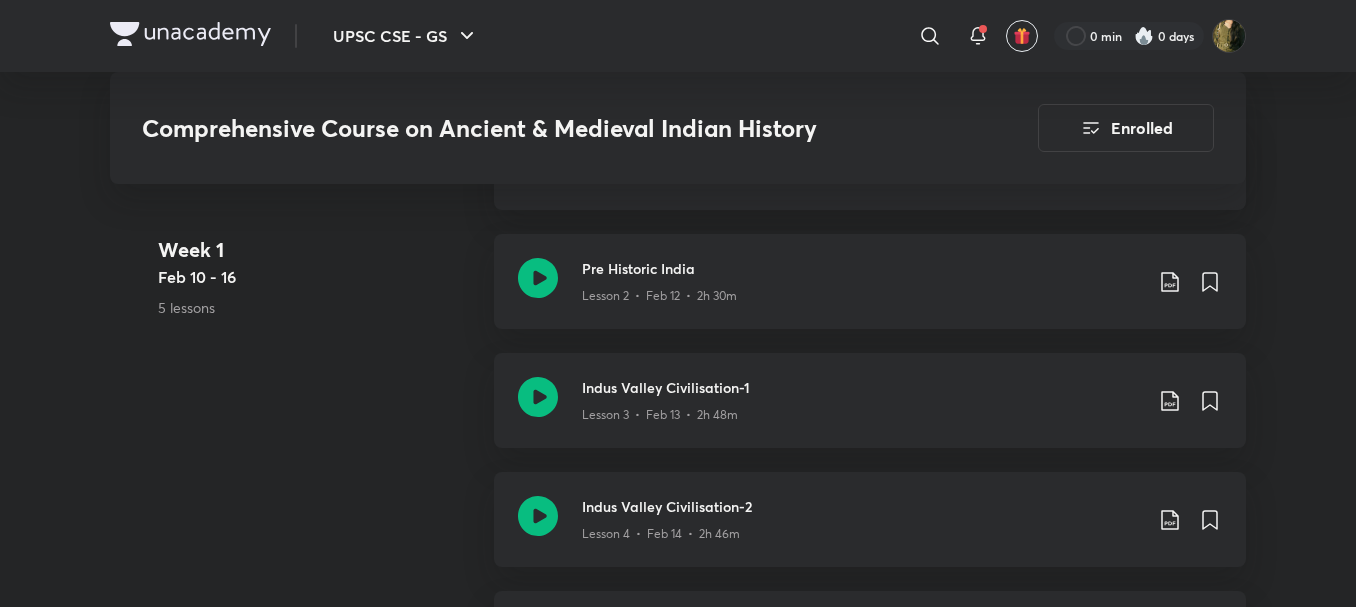 scroll, scrollTop: 531, scrollLeft: 0, axis: vertical 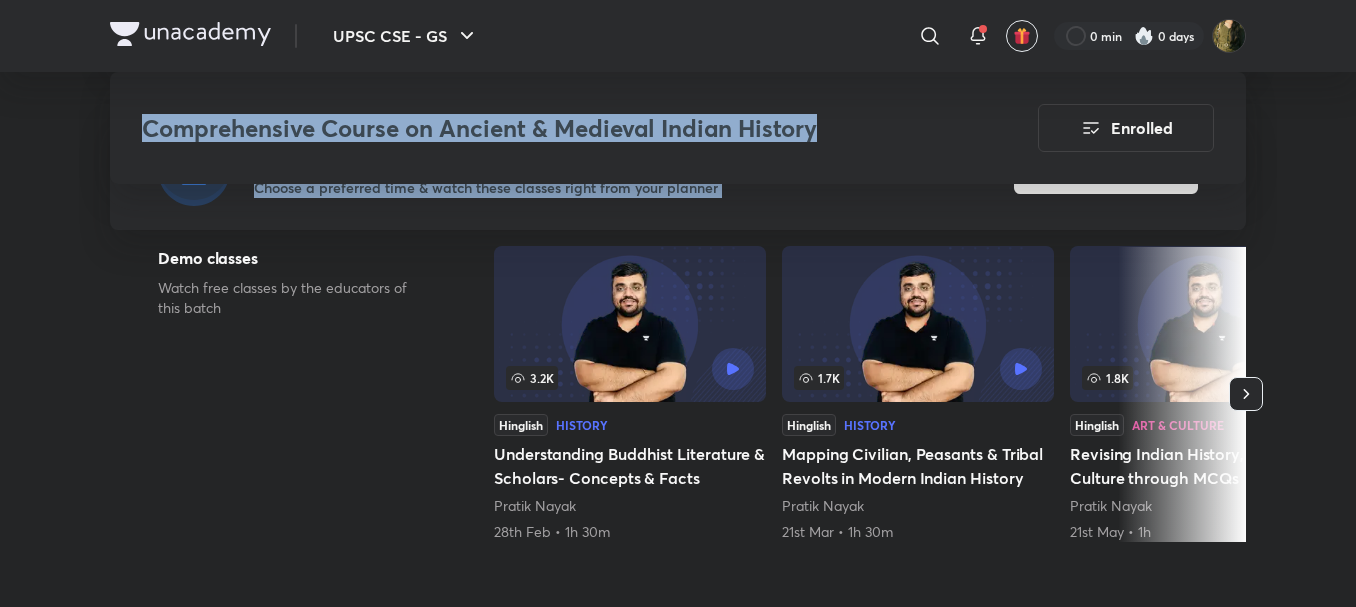drag, startPoint x: 1353, startPoint y: 67, endPoint x: 1363, endPoint y: 91, distance: 26 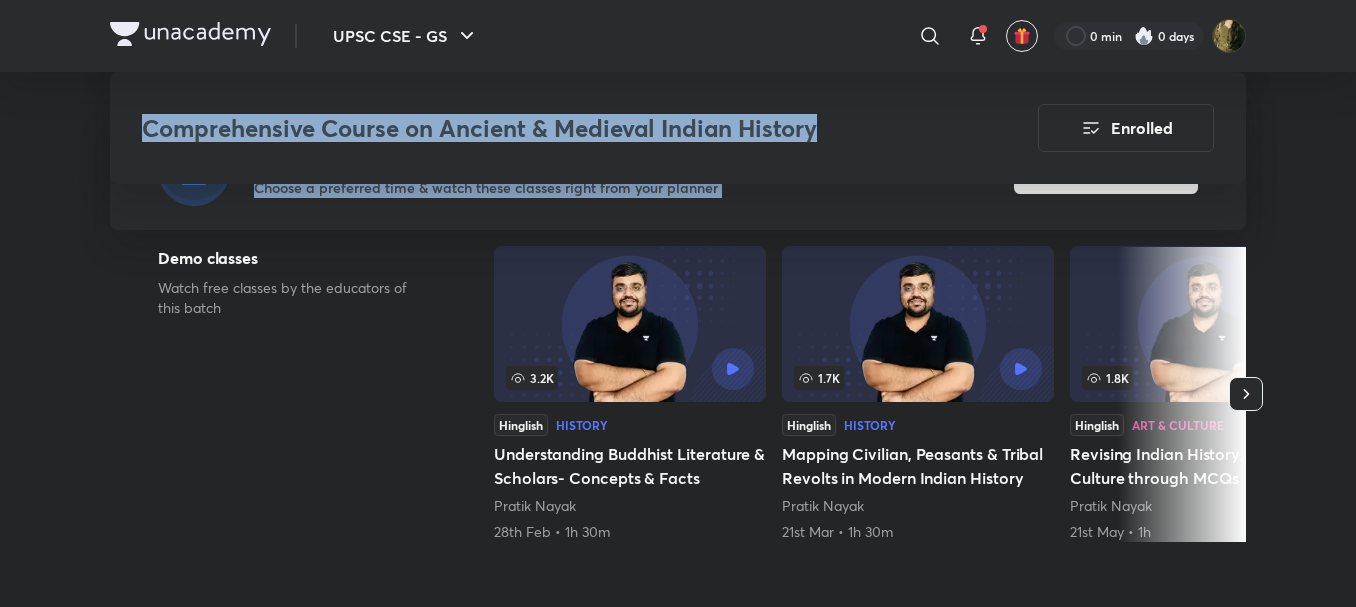 click on "UPSC CSE - GS ​ 0 min 0 days Comprehensive Course on Ancient & Medieval Indian History Enrolled UPSC CSE - GS Plus Syllabus History Hinglish Comprehensive Course on Ancient & Medieval Indian History [NAME] In this course,[NAME] will be covering Ancient & Medieval India in a Comprehensive way. It will include analysis & facts pertaining to prelims+mains exam for UPSC CSE. Read more Updates About Enrolled Learn everyday from planner Choose a preferred time & watch these classes right from your planner Add to Planner Demo classes Watch free classes by the educators of this batch 3.2K Hinglish History Understanding Buddhist Literature & Scholars- Concepts & Facts [NAME] [DATE] • 1h 30m 1.7K Hinglish History Mapping Civilian, Peasants & Tribal Revolts in Modern Indian History [NAME] [DATE] • 1h 30m 1.8K Hinglish Art & Culture Revising Indian History, Art & Culture through MCQs [NAME] [DATE] • 1h 2K Hinglish Art & Culture [NAME] [DATE] • 1h Week 1 Week 2" at bounding box center (678, 3302) 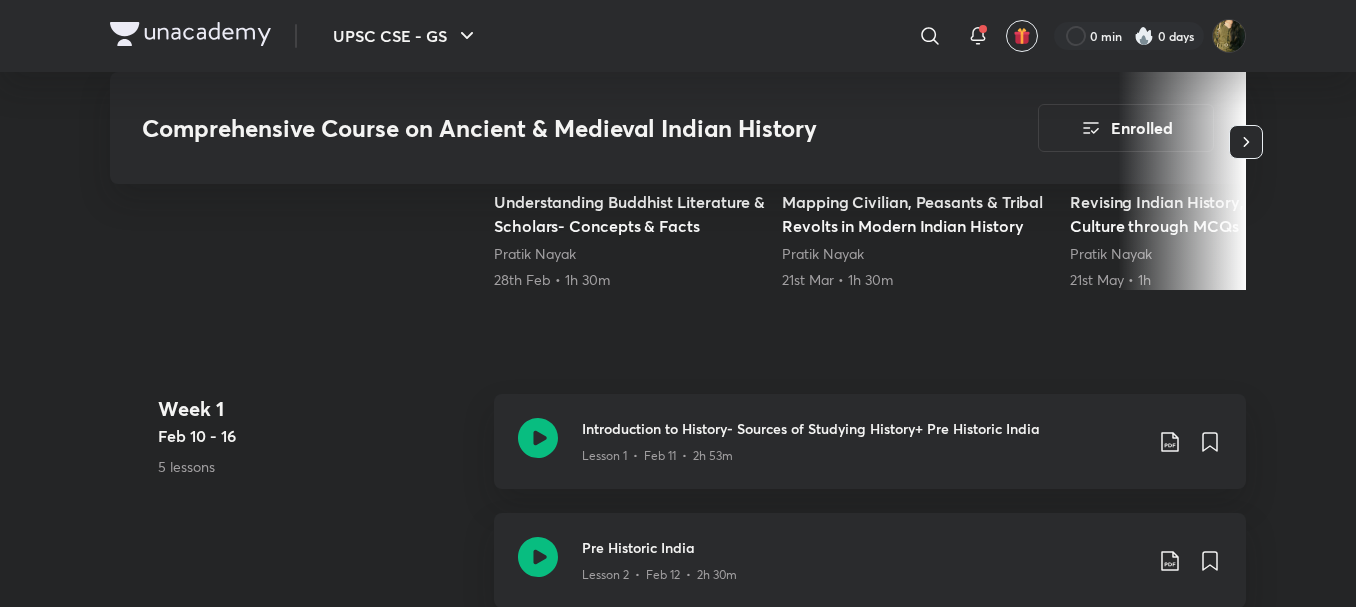 scroll, scrollTop: 834, scrollLeft: 0, axis: vertical 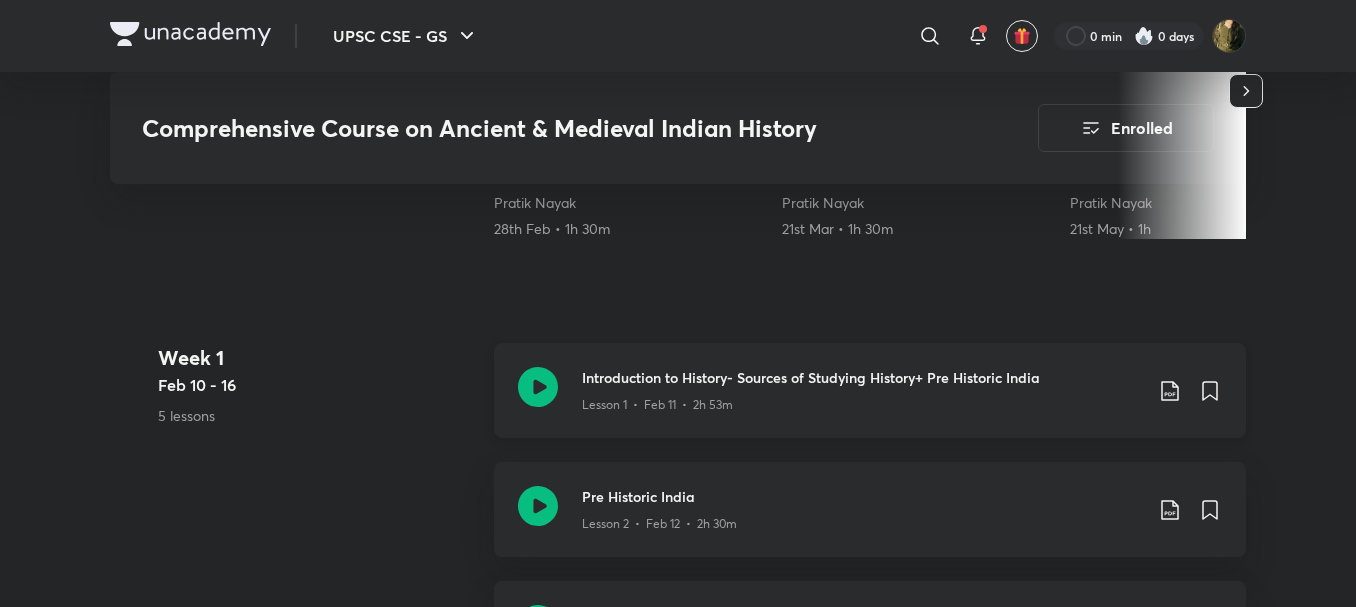 click on "Introduction to History- Sources of Studying History+ Pre Historic India" at bounding box center [862, 377] 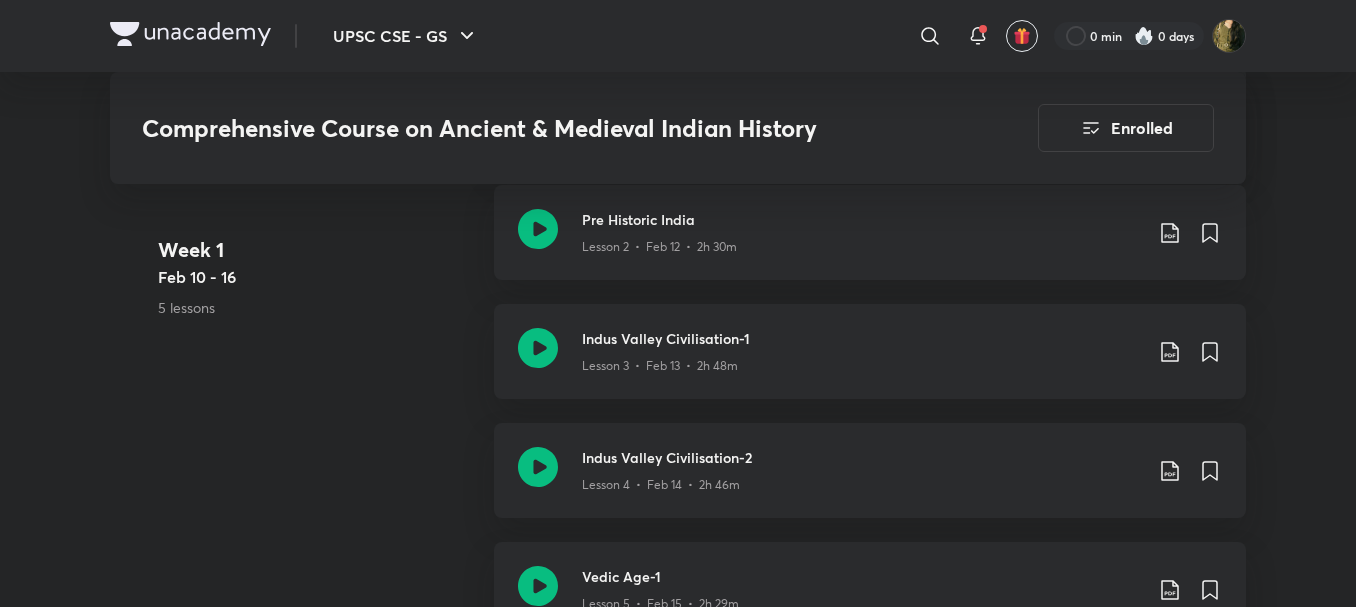scroll, scrollTop: 1225, scrollLeft: 0, axis: vertical 